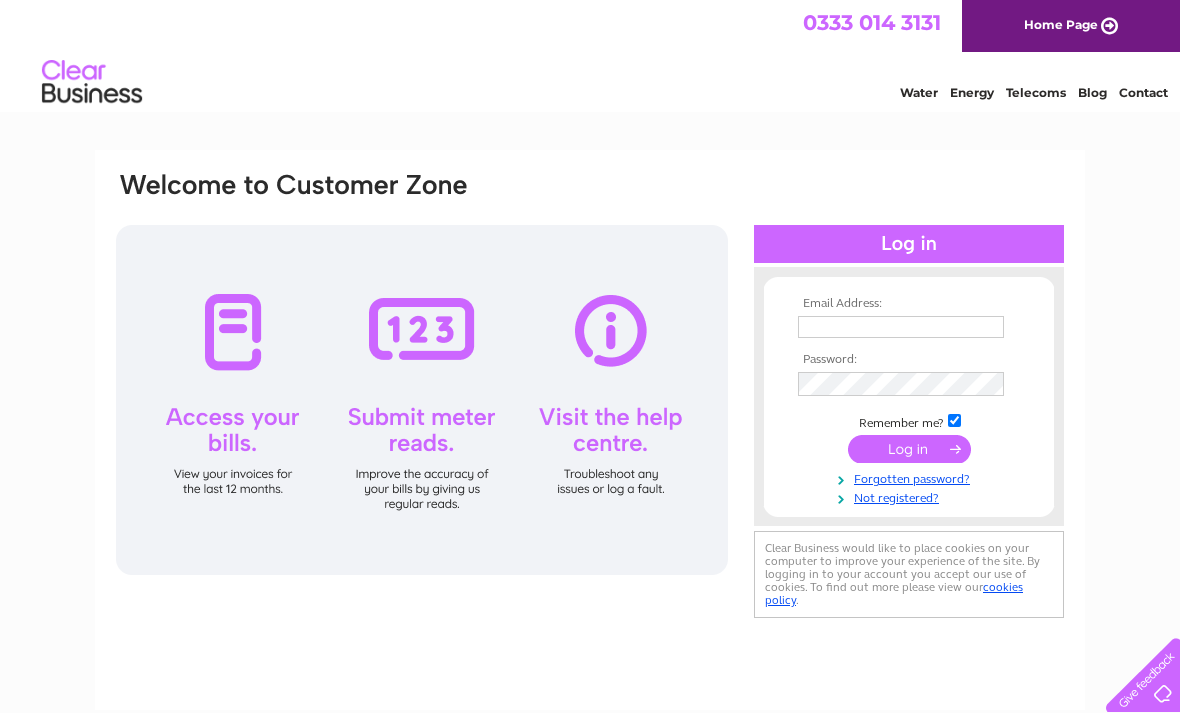 scroll, scrollTop: 0, scrollLeft: 0, axis: both 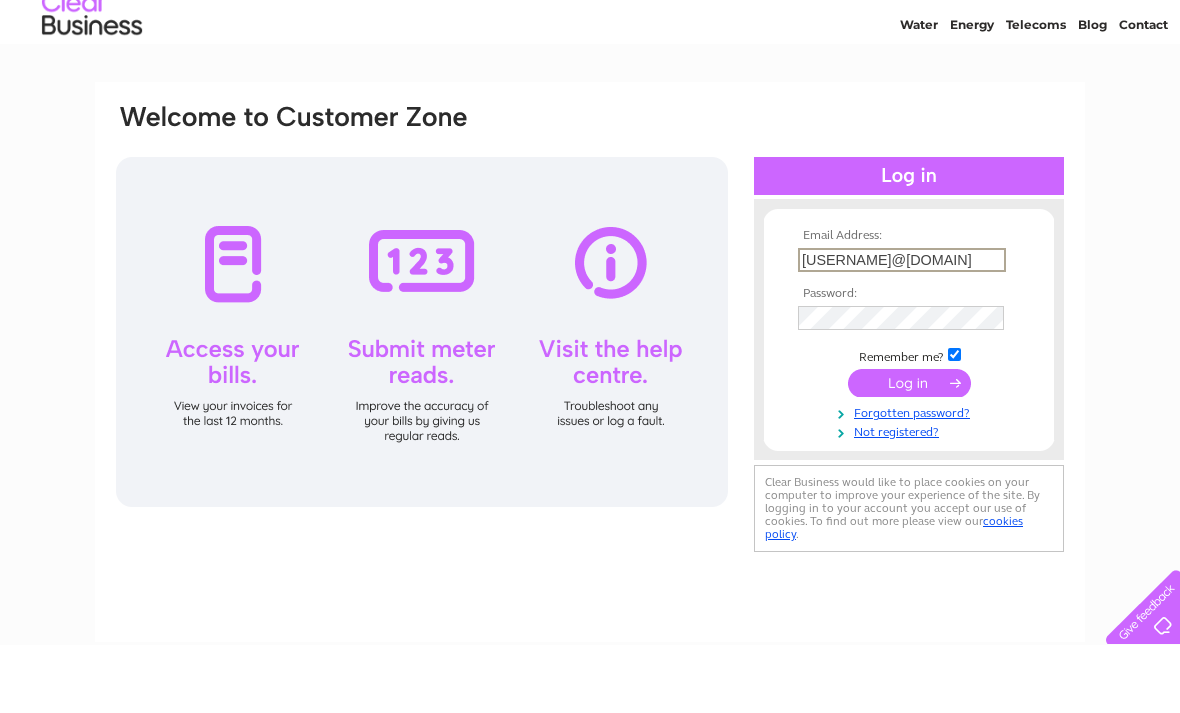 type on "[USERNAME]@[DOMAIN]" 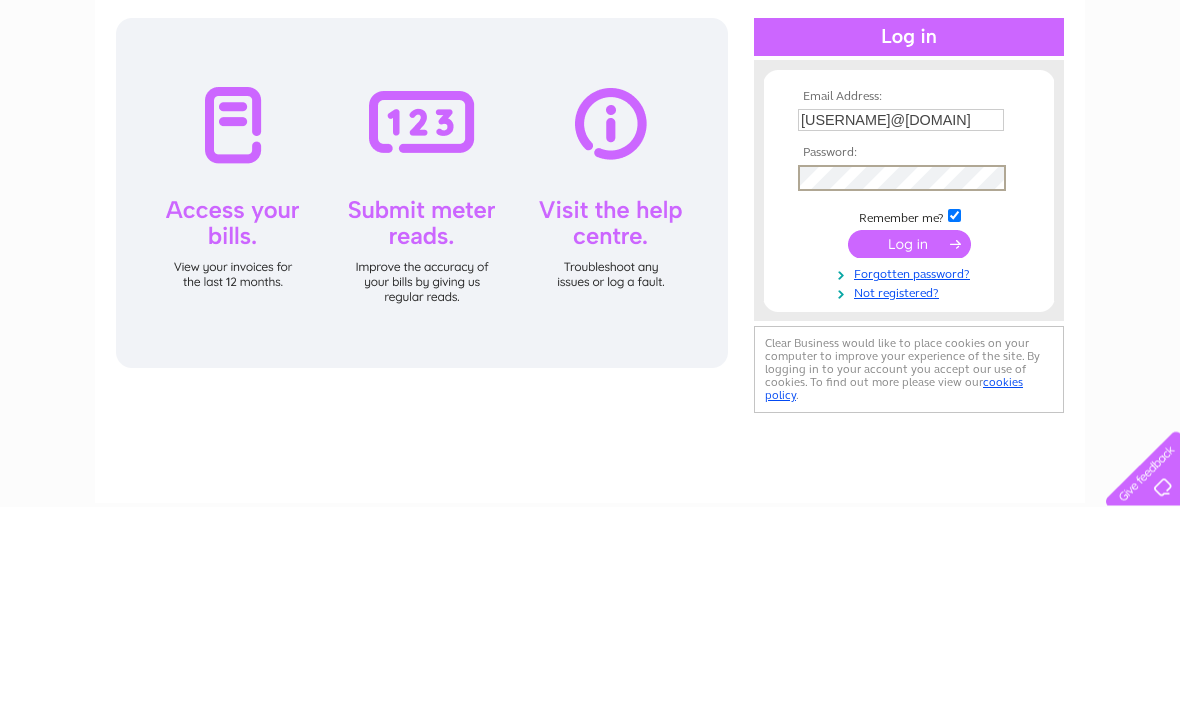 click at bounding box center [909, 451] 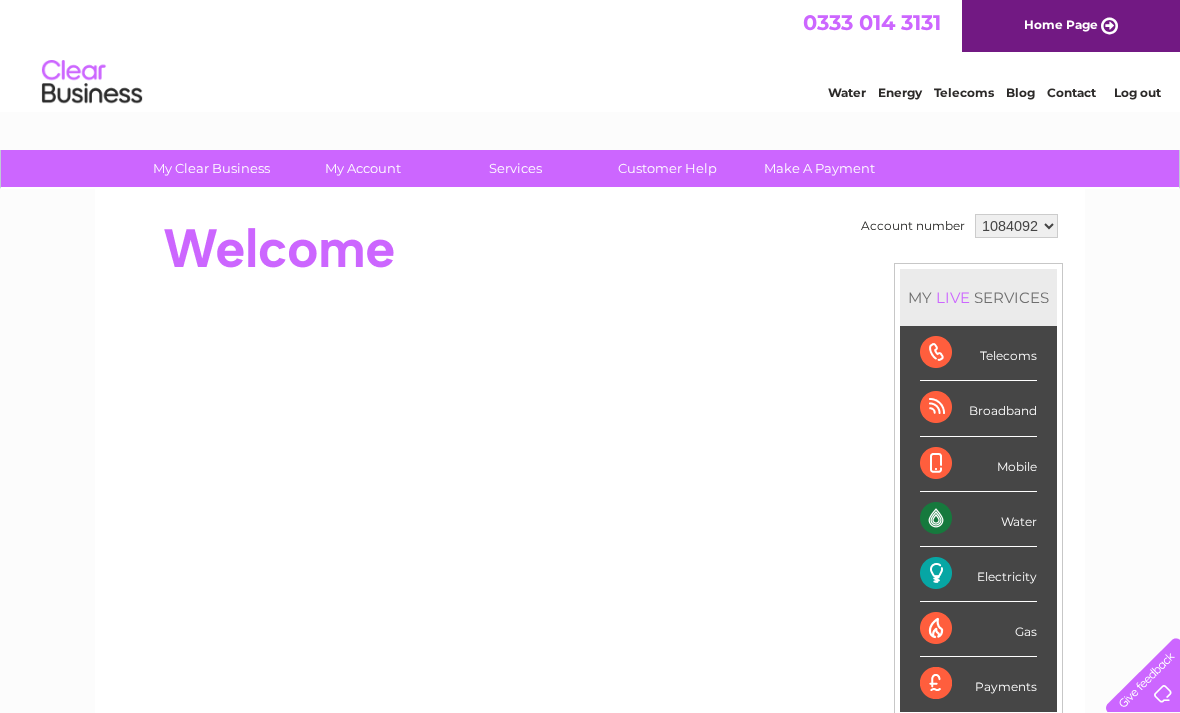 scroll, scrollTop: 0, scrollLeft: 0, axis: both 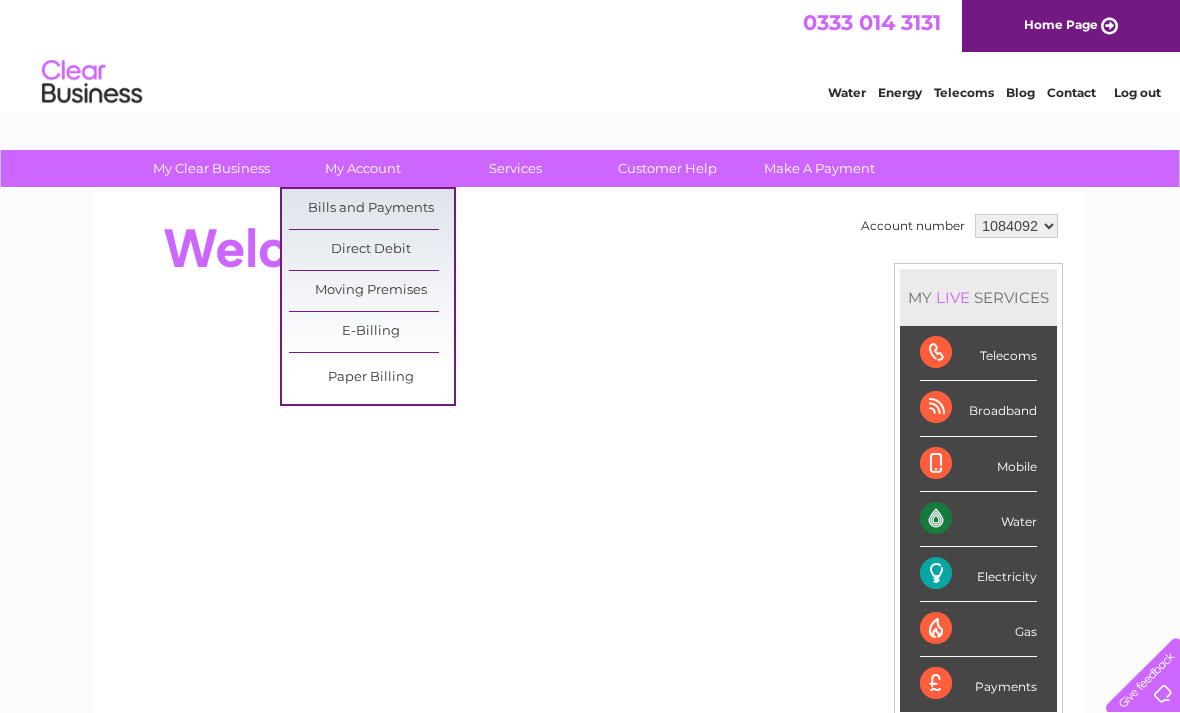 click on "Bills and Payments" at bounding box center (371, 209) 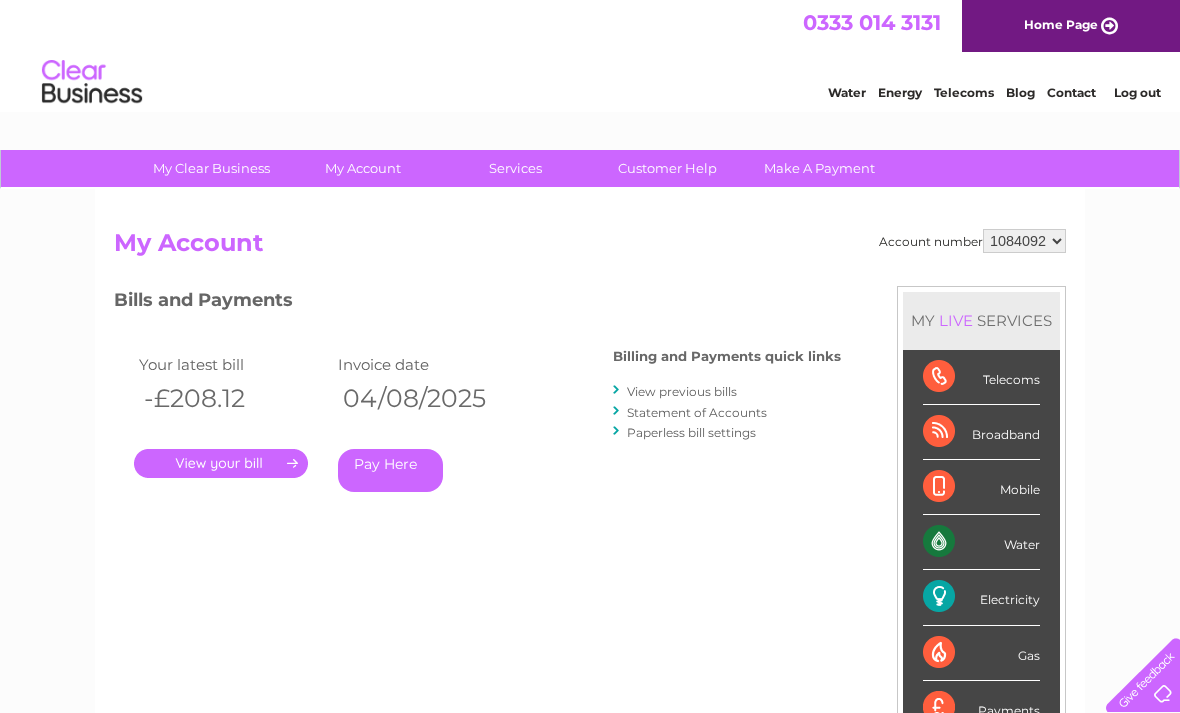 scroll, scrollTop: 0, scrollLeft: 0, axis: both 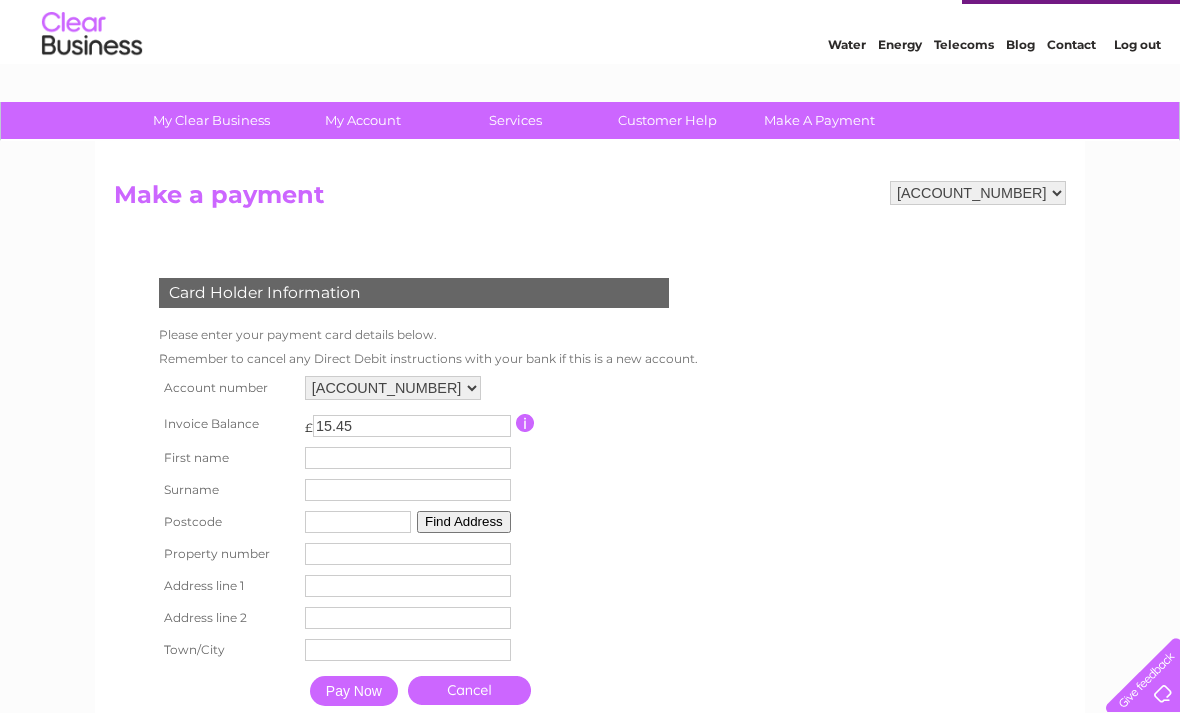 click at bounding box center (408, 458) 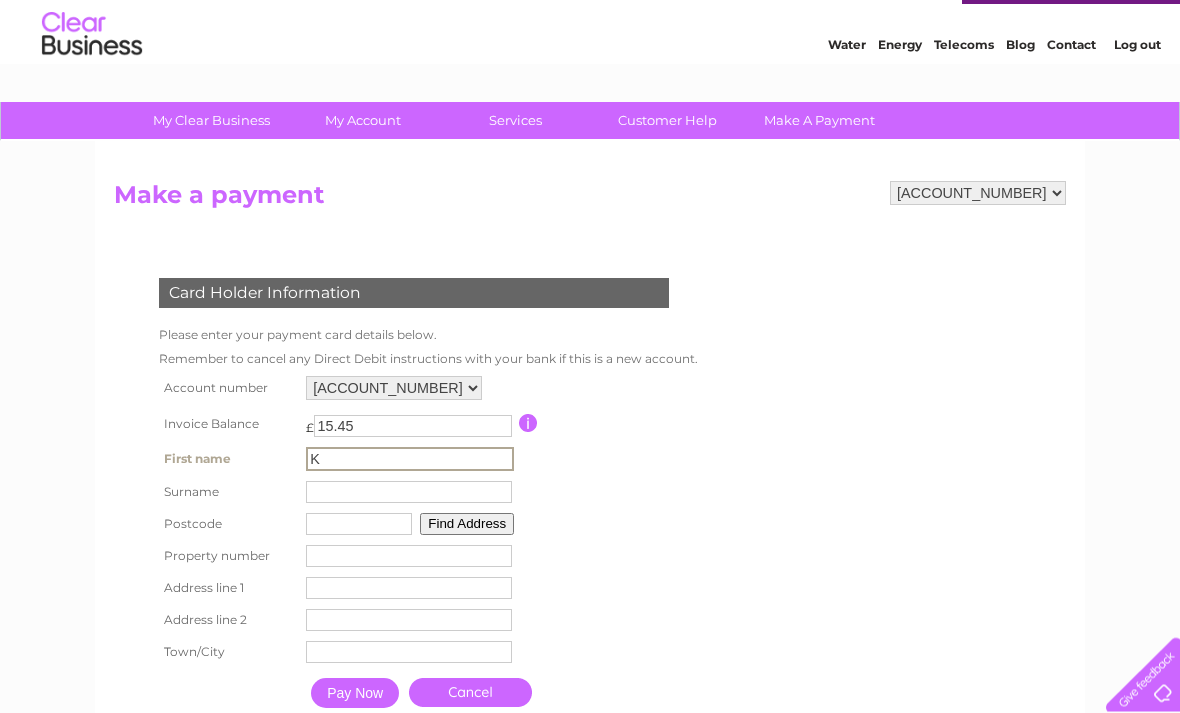 scroll, scrollTop: 48, scrollLeft: 0, axis: vertical 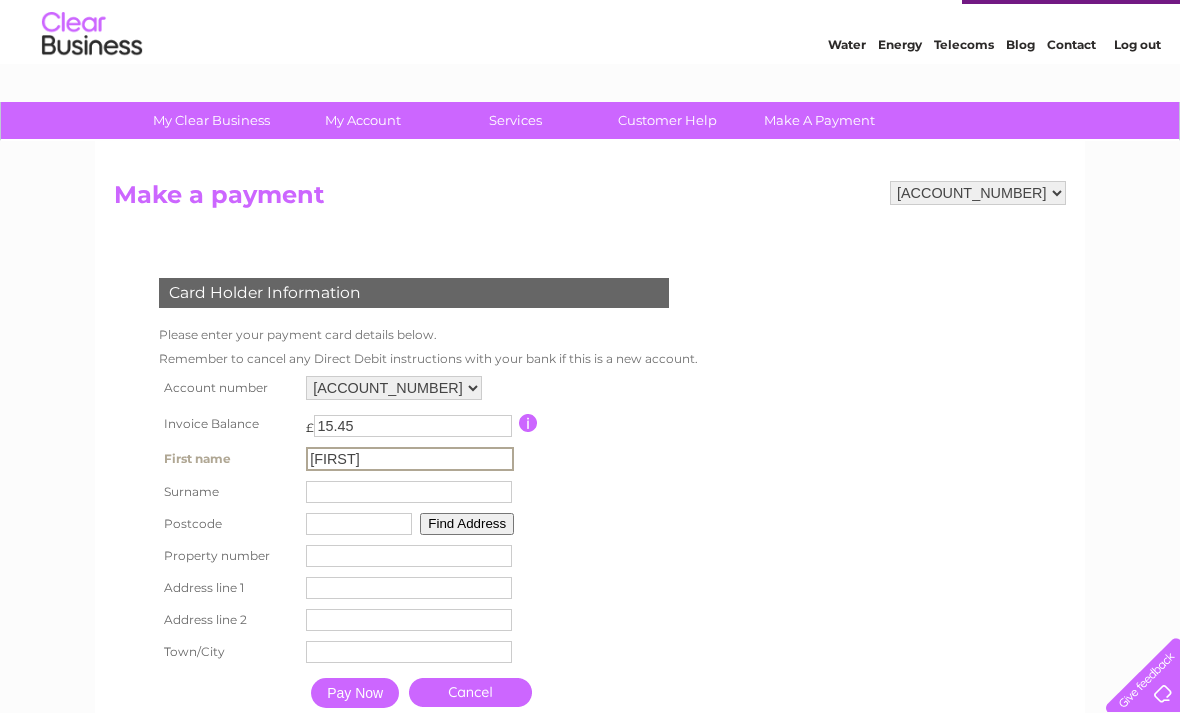type on "[USERNAME]" 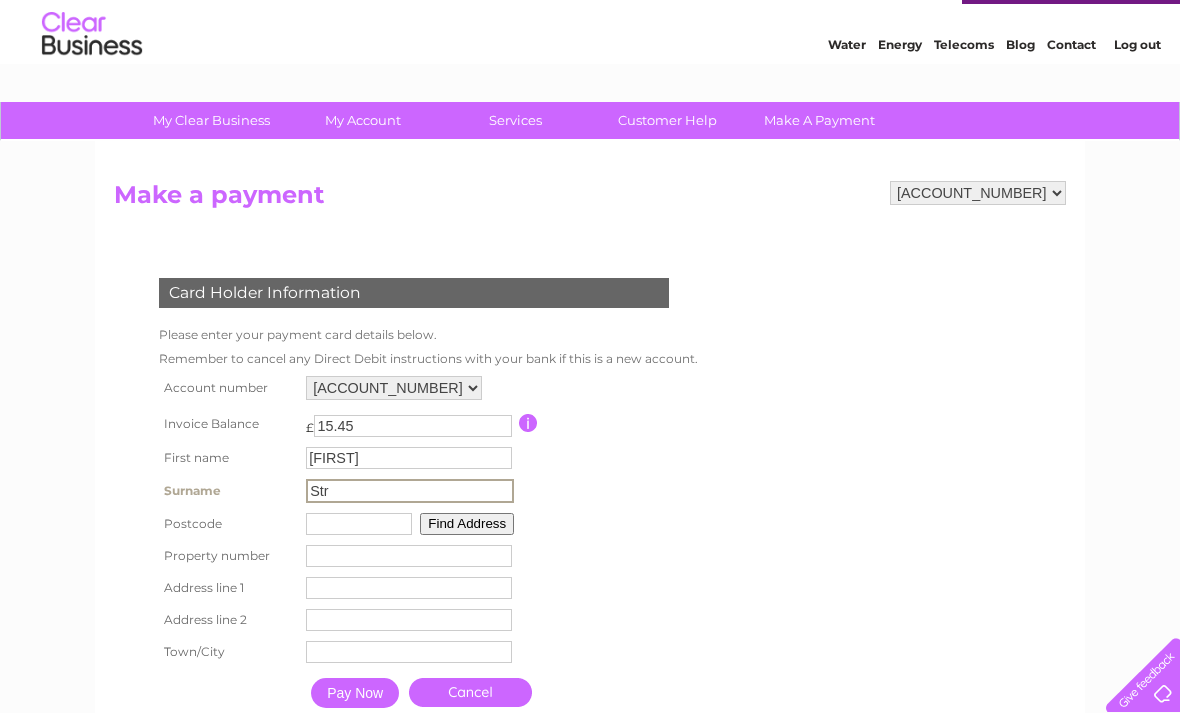 click on "Account number
1084092
Invoice Balance
£
15.45
First name Kerry Surname Str" at bounding box center [426, 544] 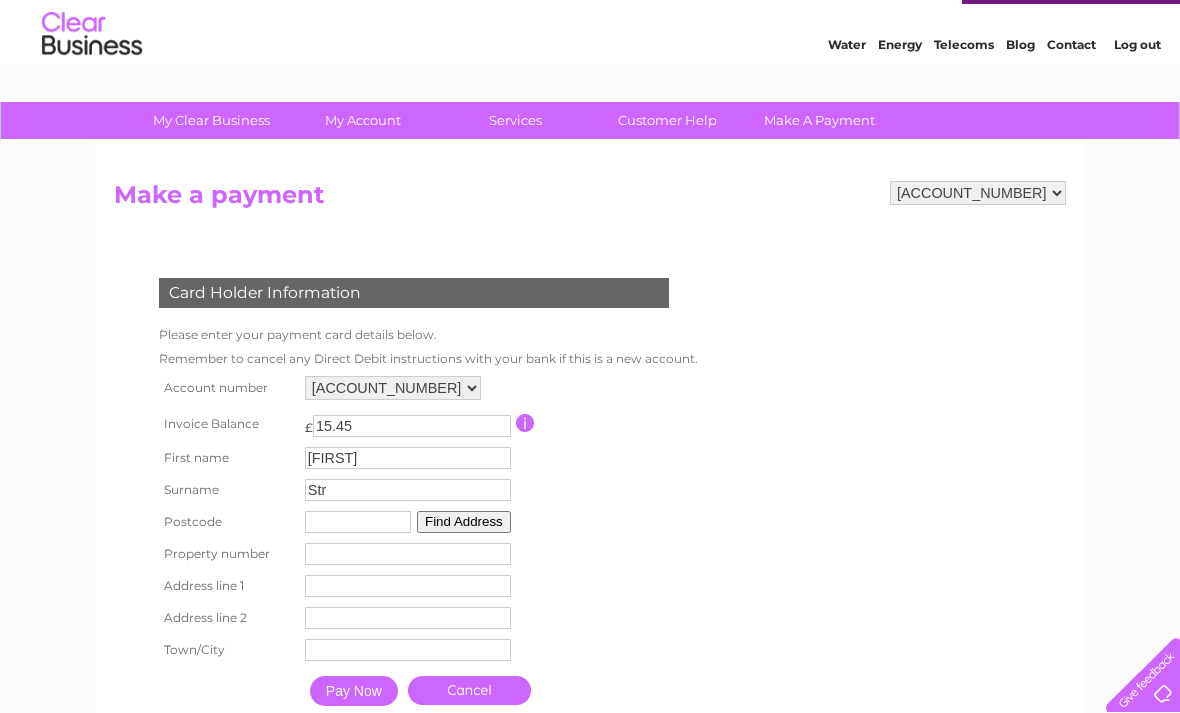 click on "Str" at bounding box center [408, 490] 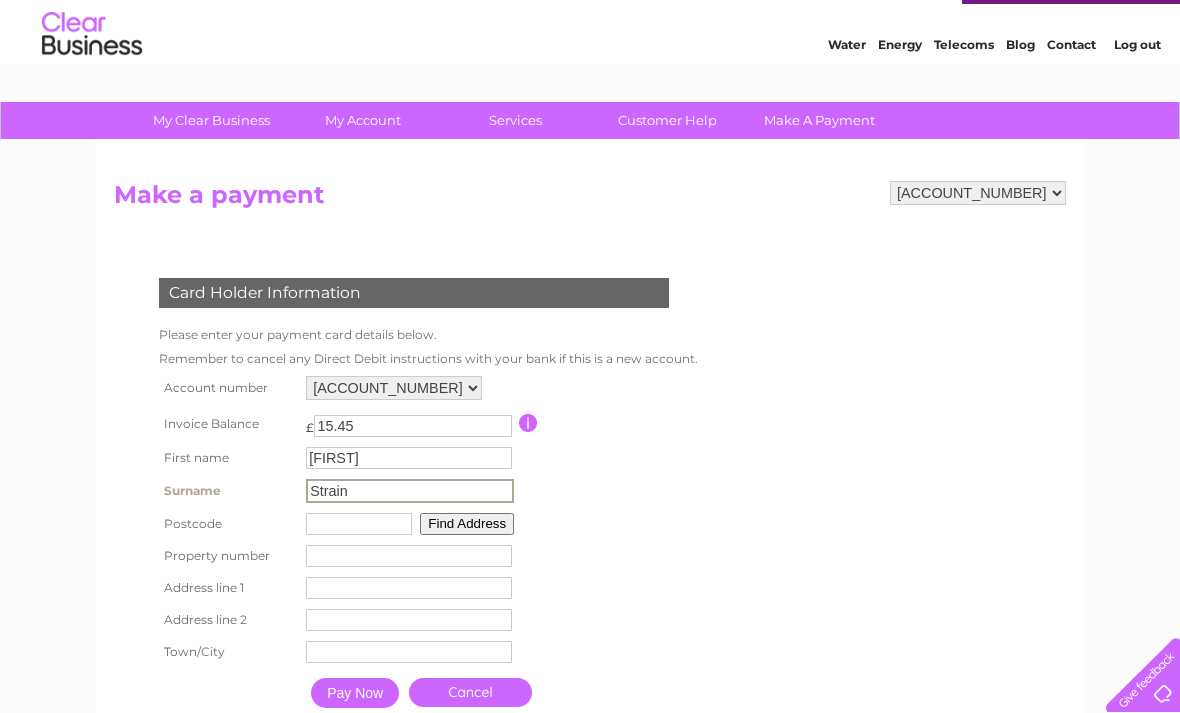 type on "Strain" 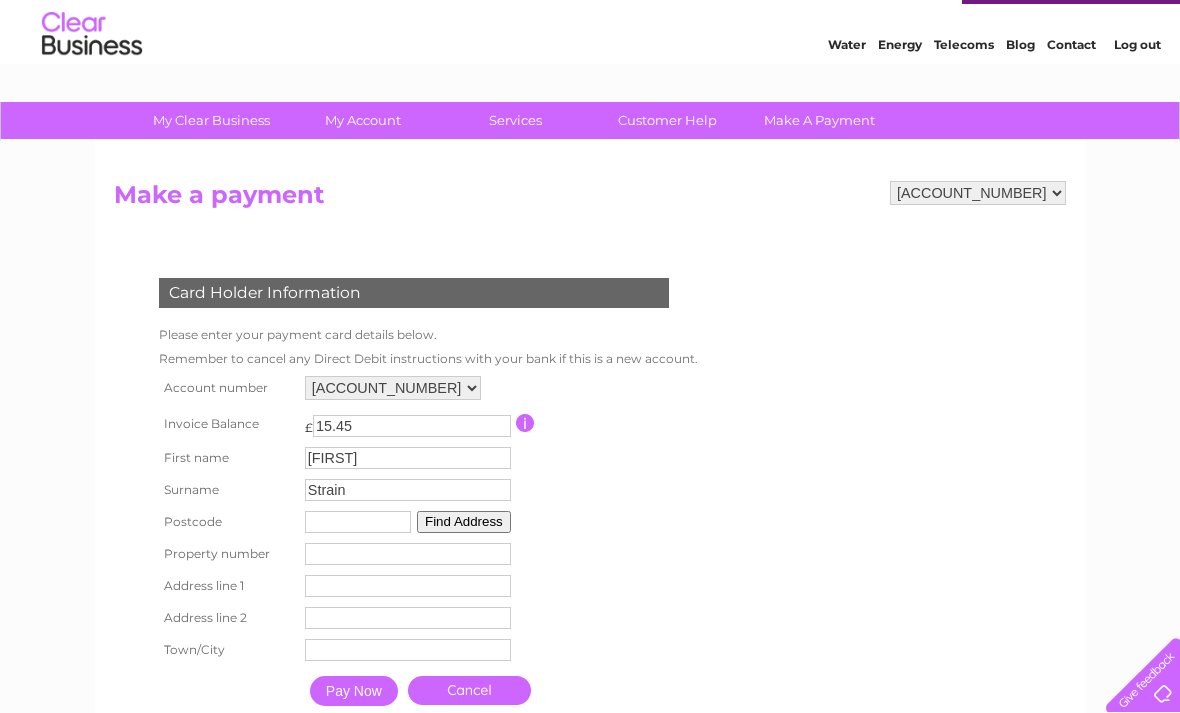 type on "[POSTAL_CODE]" 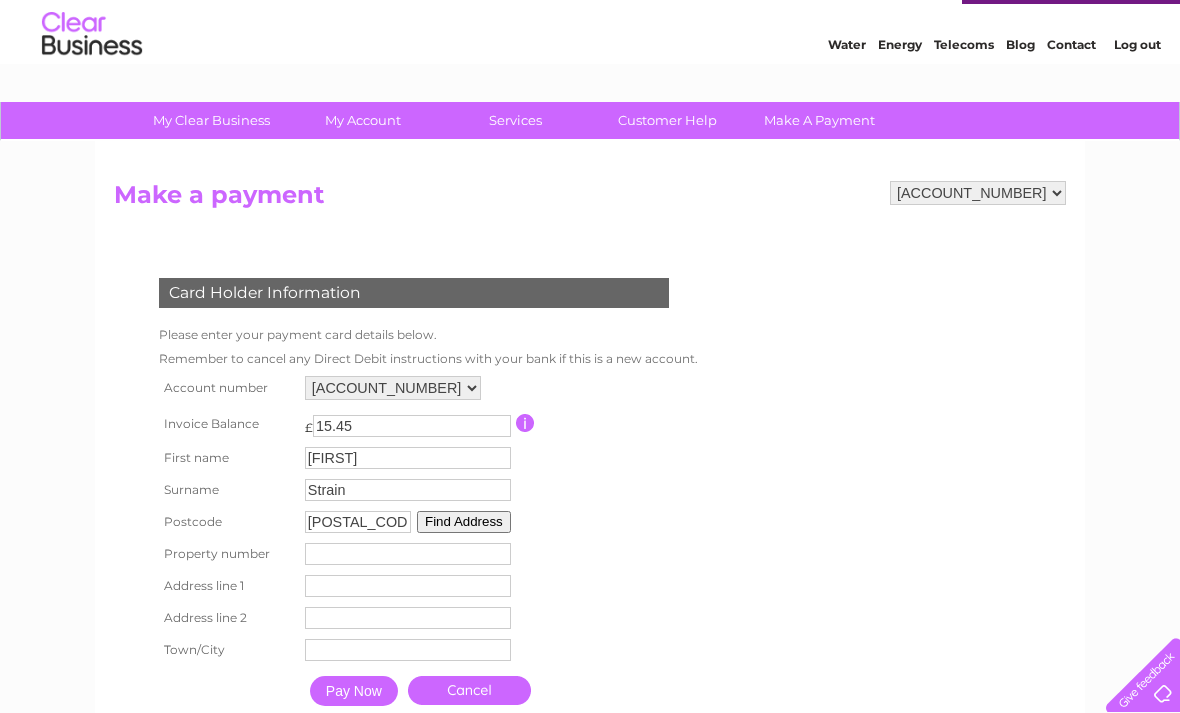 click at bounding box center [408, 554] 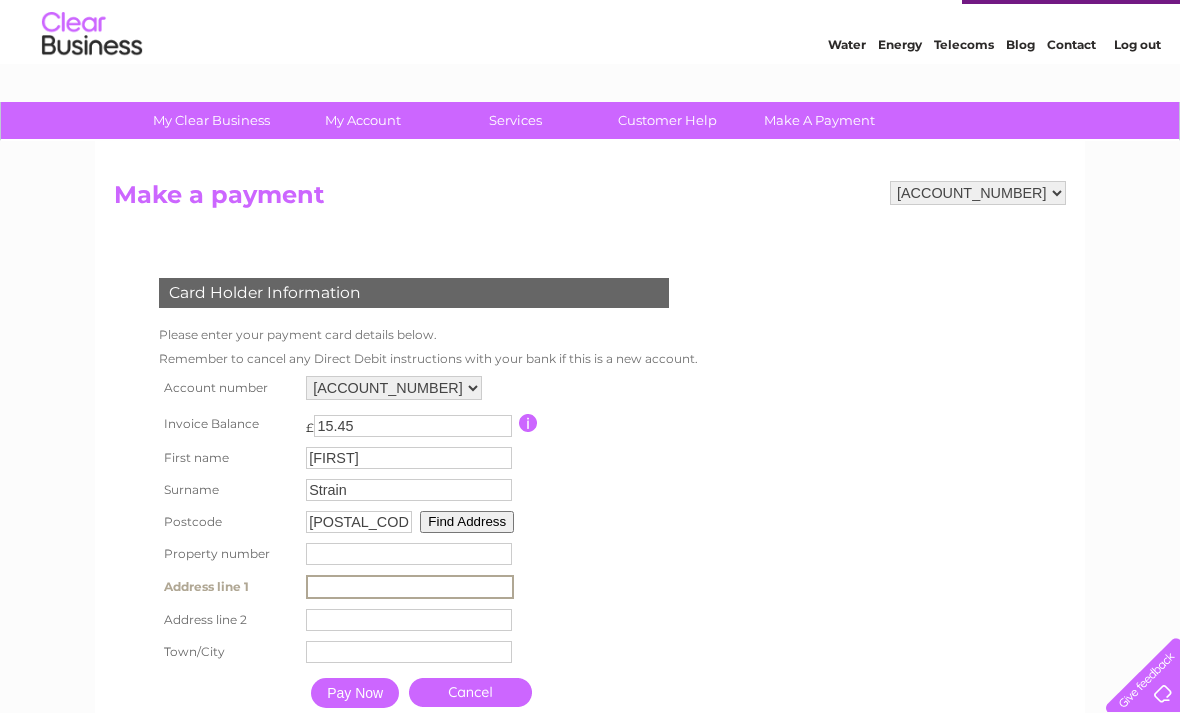 type on "[NUMBER] [STREET]" 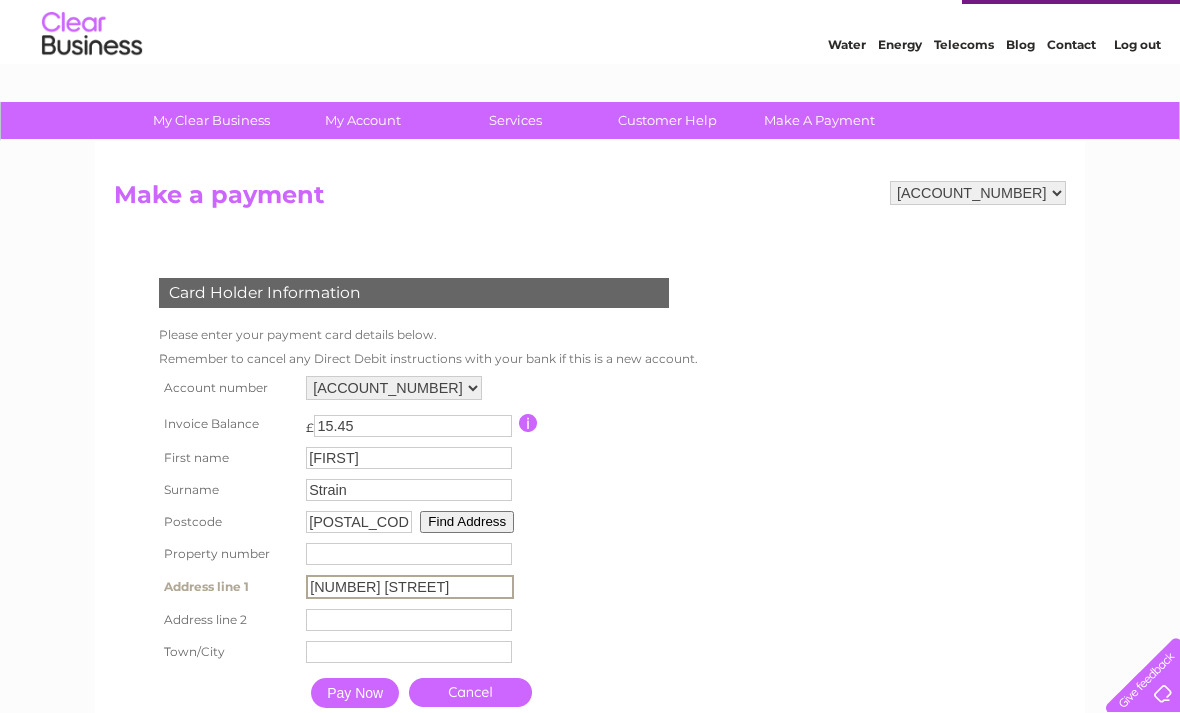 type on "[FIRST] [LAST] Studio" 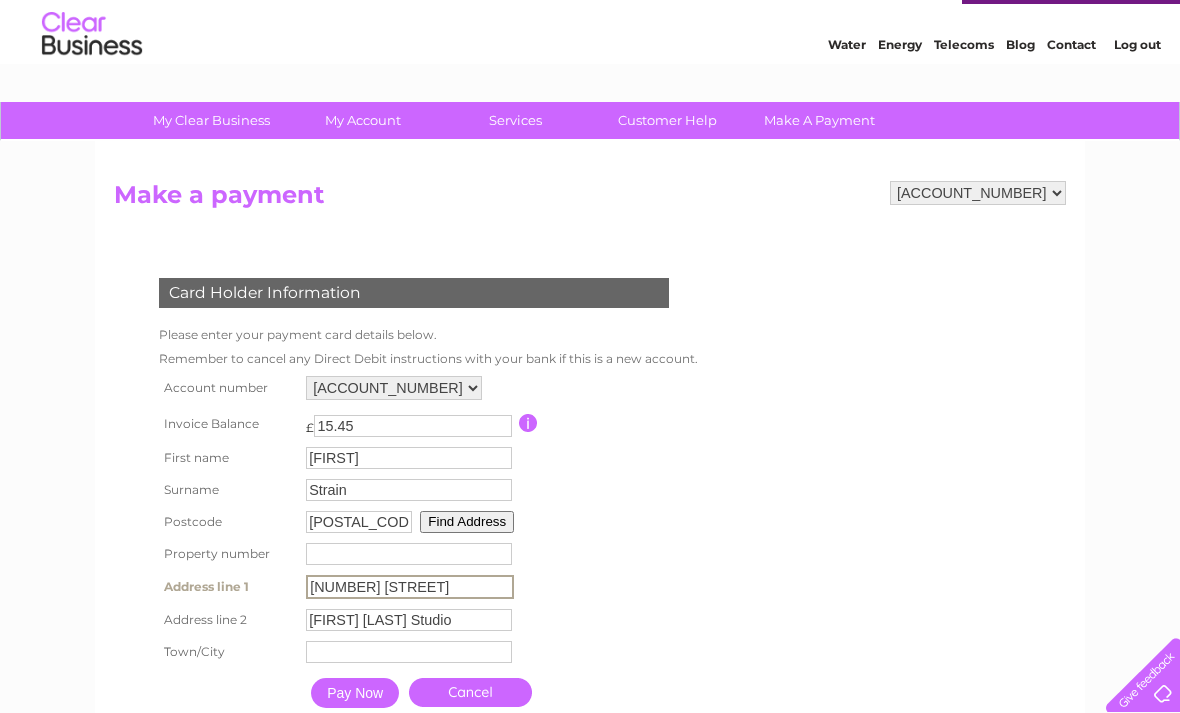 type on "[CITY]" 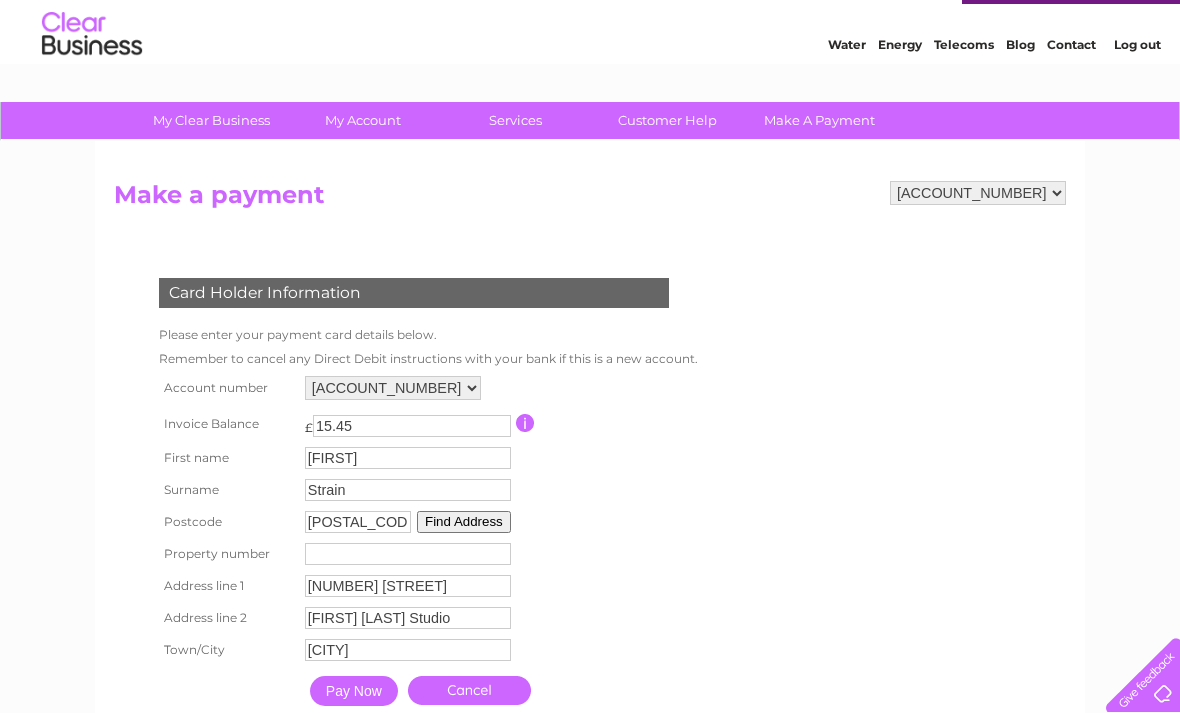 click on "[NUMBER] [STREET]" at bounding box center (408, 586) 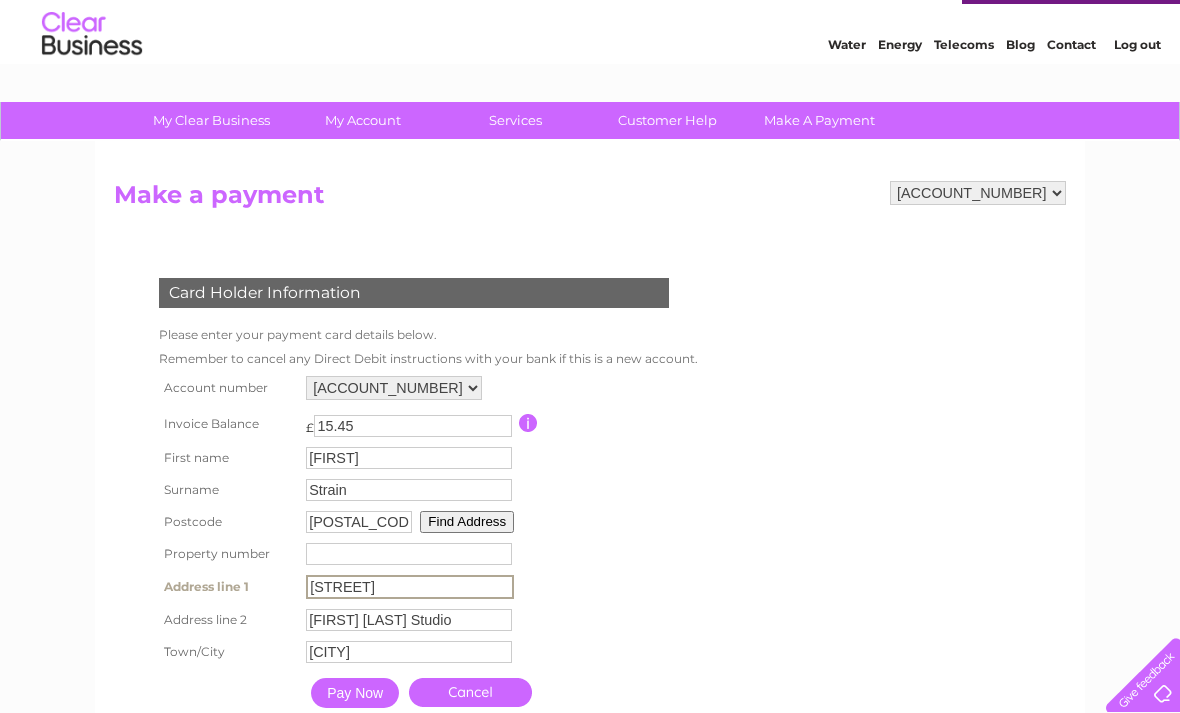 type on "[STREET]" 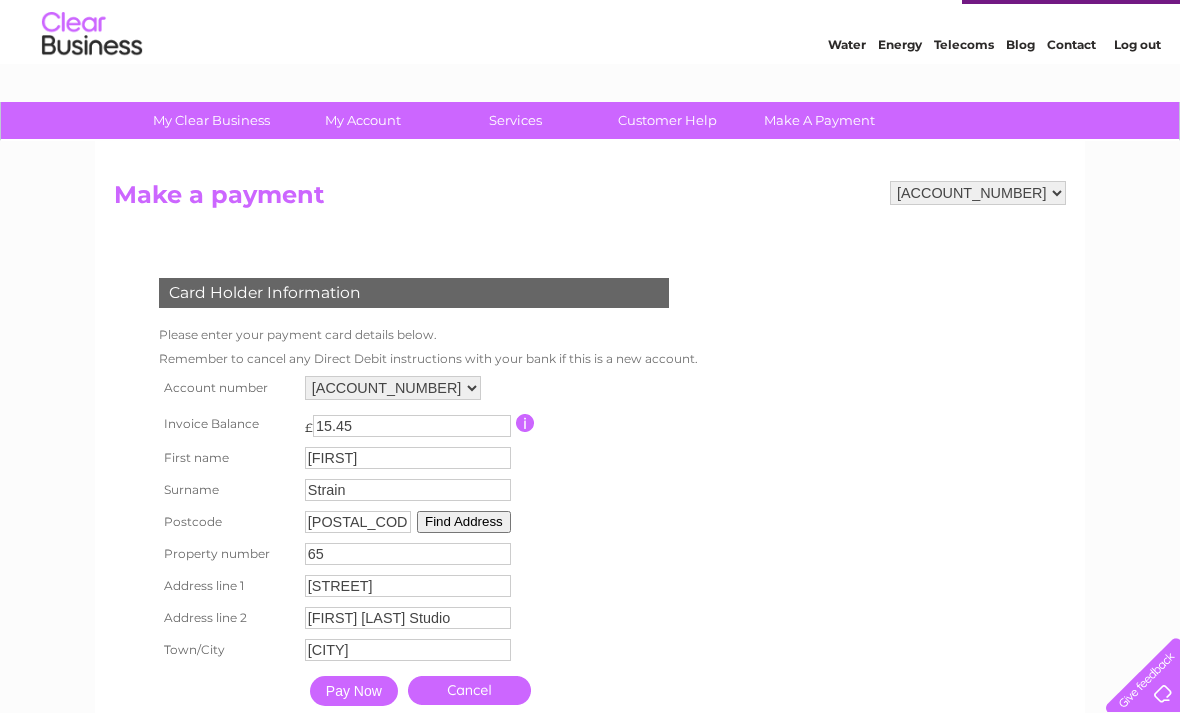 type on "[NUMBER]" 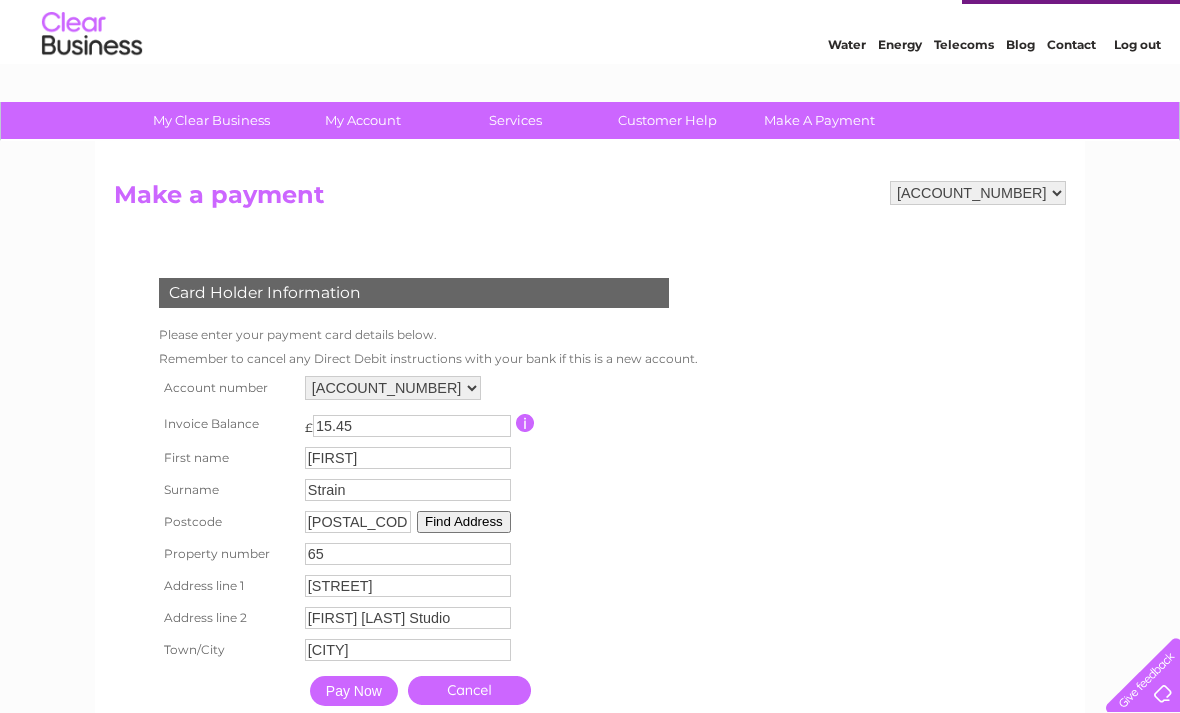 click on "Pay Now" at bounding box center [354, 691] 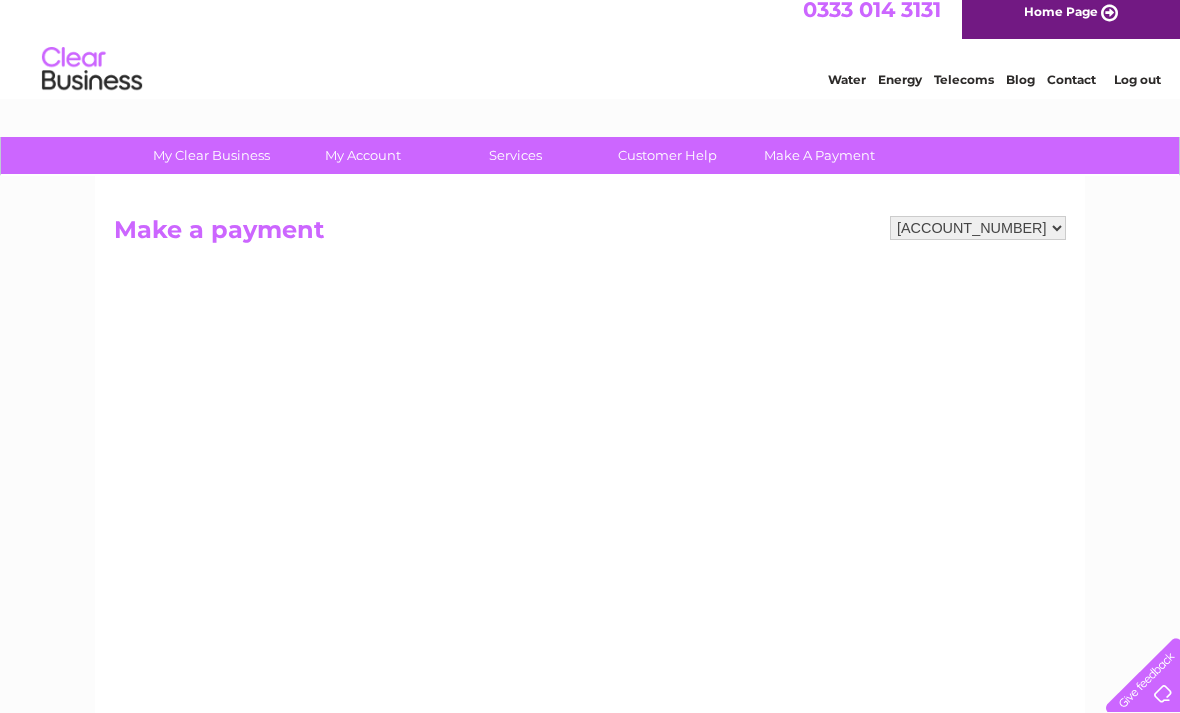 scroll, scrollTop: 0, scrollLeft: 0, axis: both 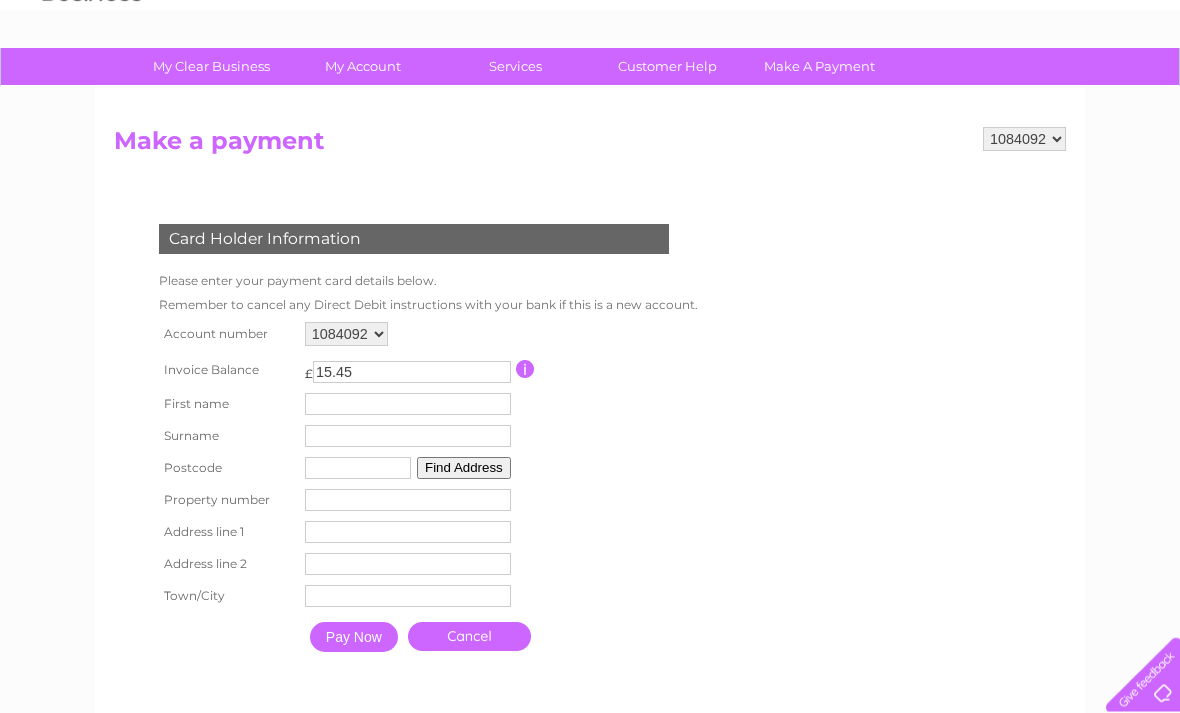 click at bounding box center (408, 405) 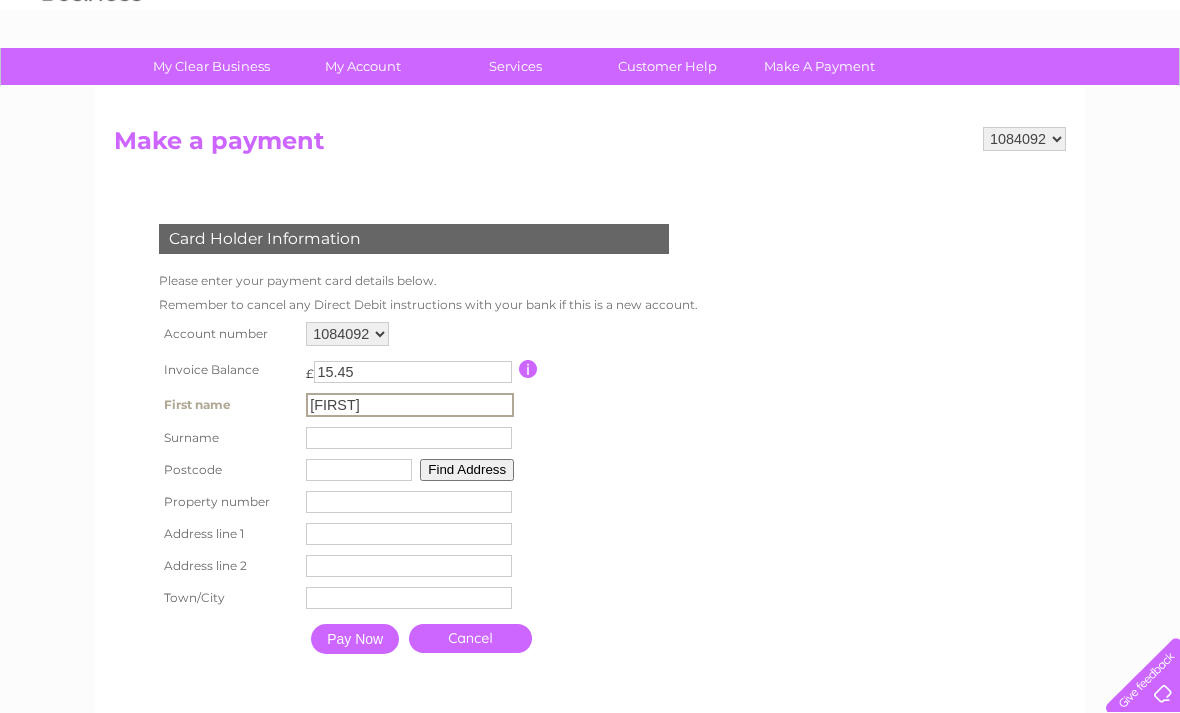 type on "[FIRST]" 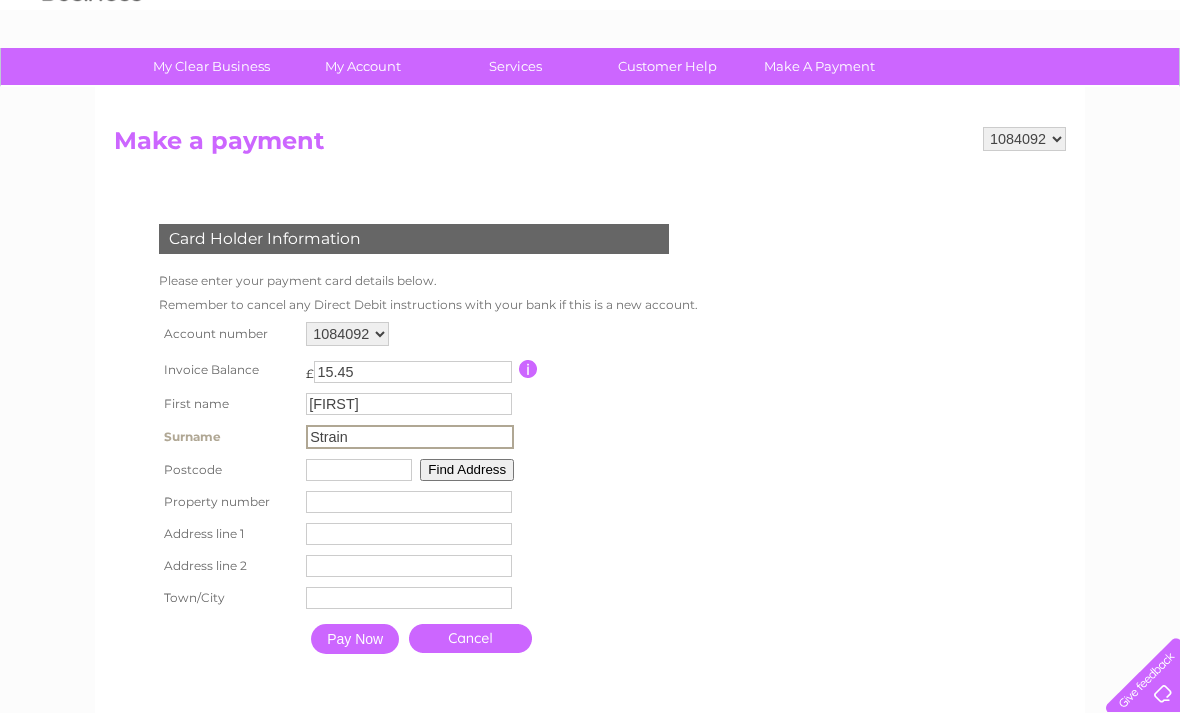 type on "Strain" 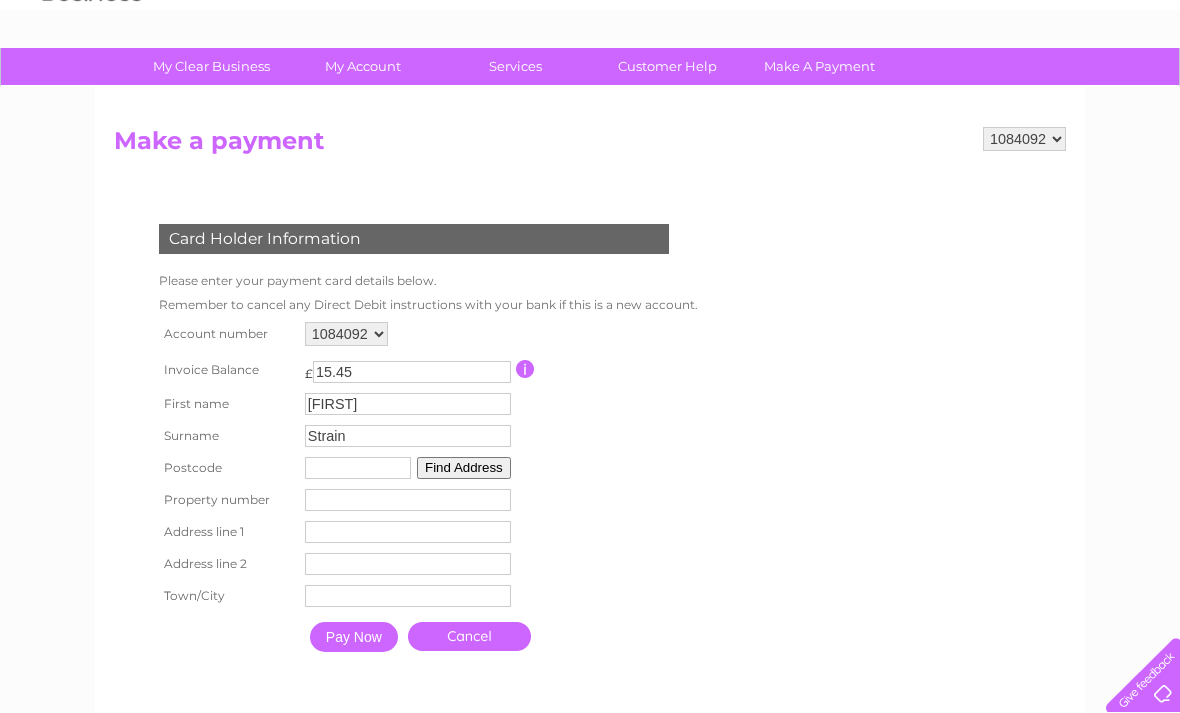 type on "[POSTAL_CODE]" 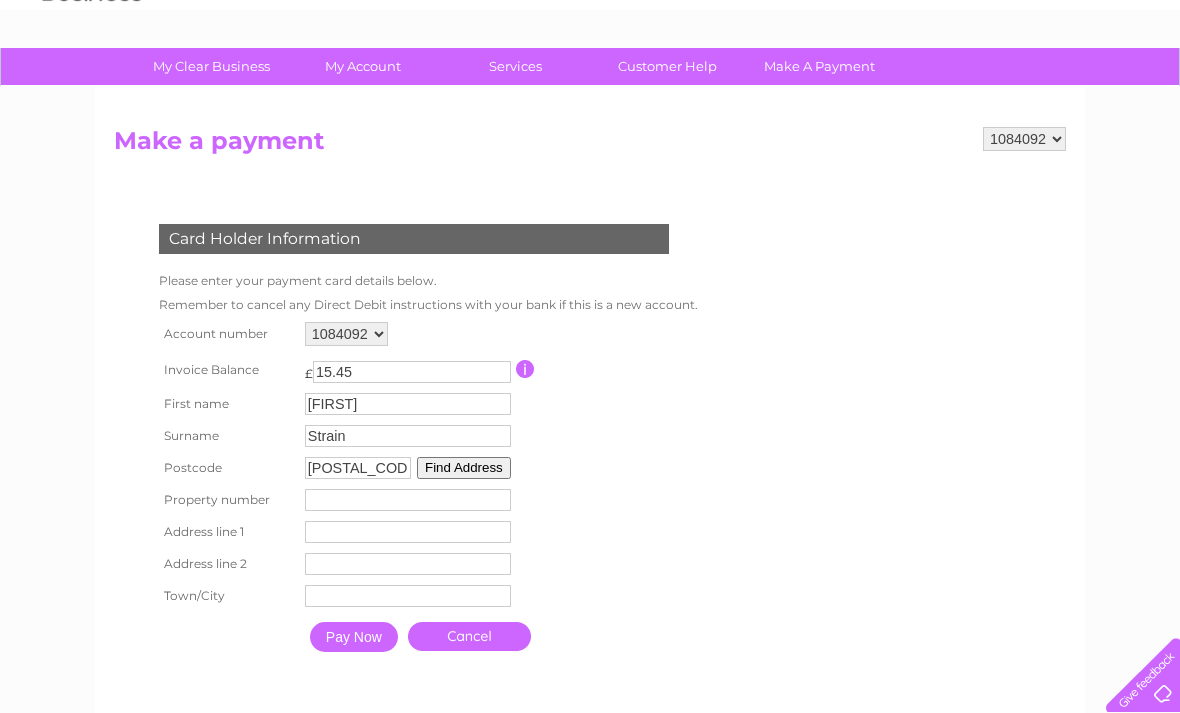 click at bounding box center (408, 500) 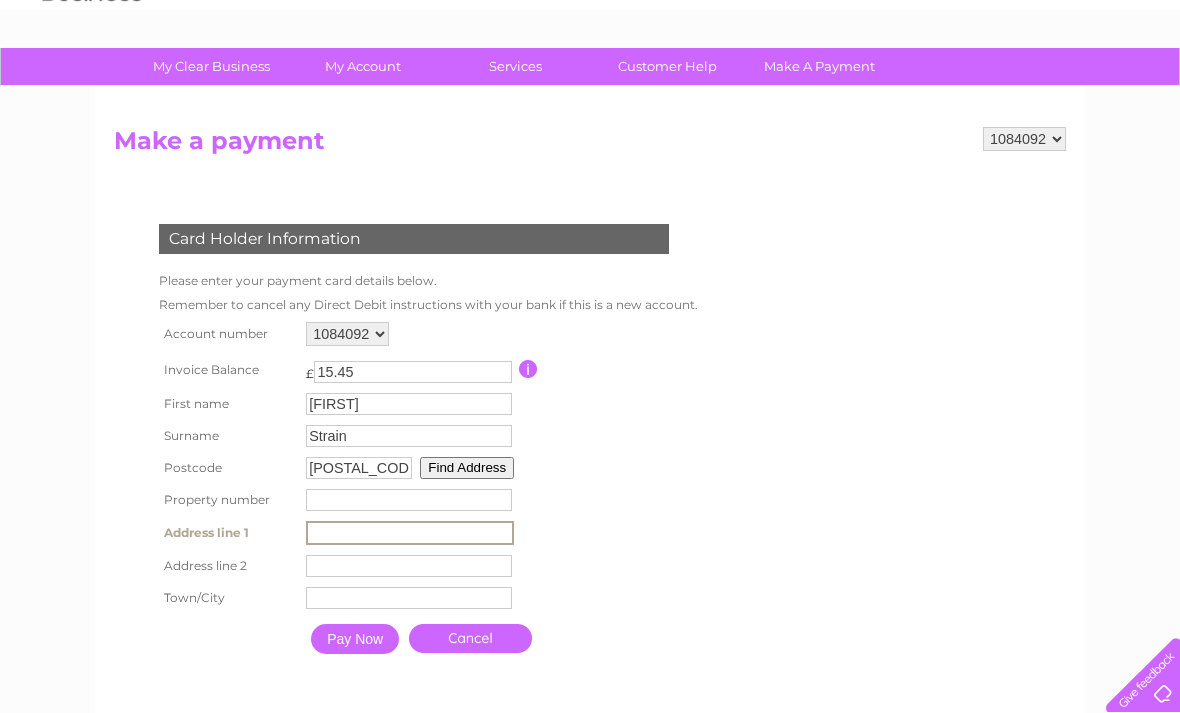 type on "[NUMBER] [STREET]" 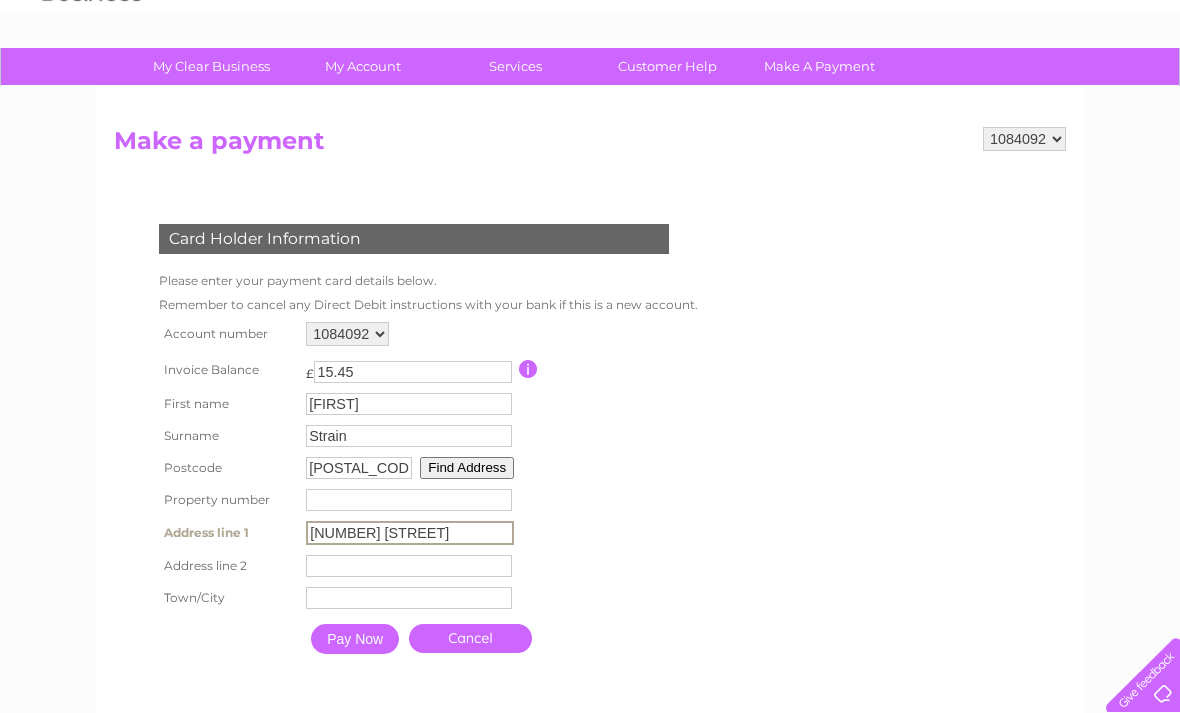 type on "[FIRST] [LAST] Studio" 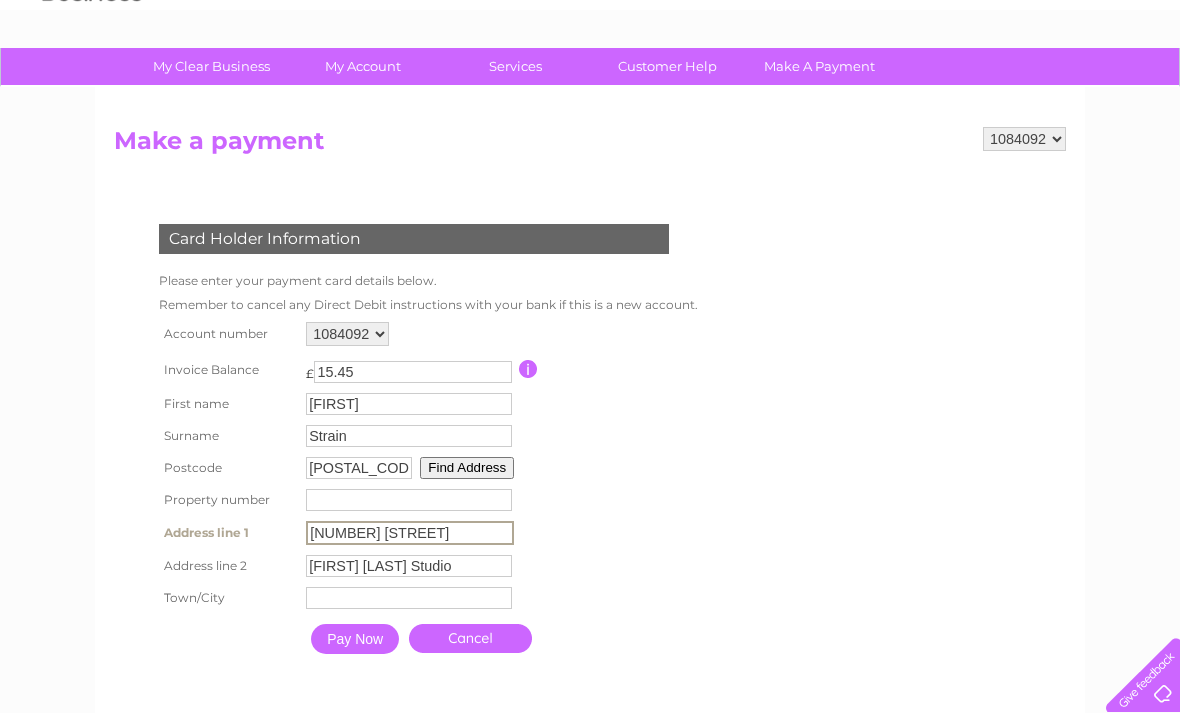 type on "[CITY]" 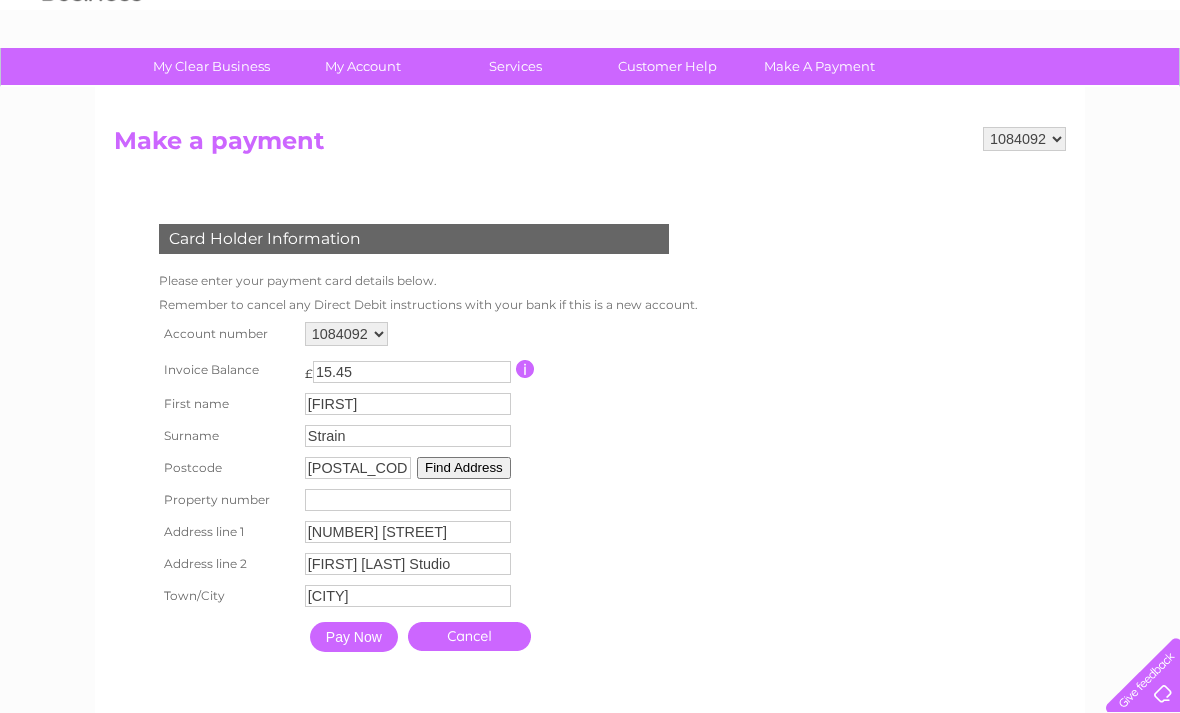 click on "[NUMBER] [STREET]" at bounding box center (408, 532) 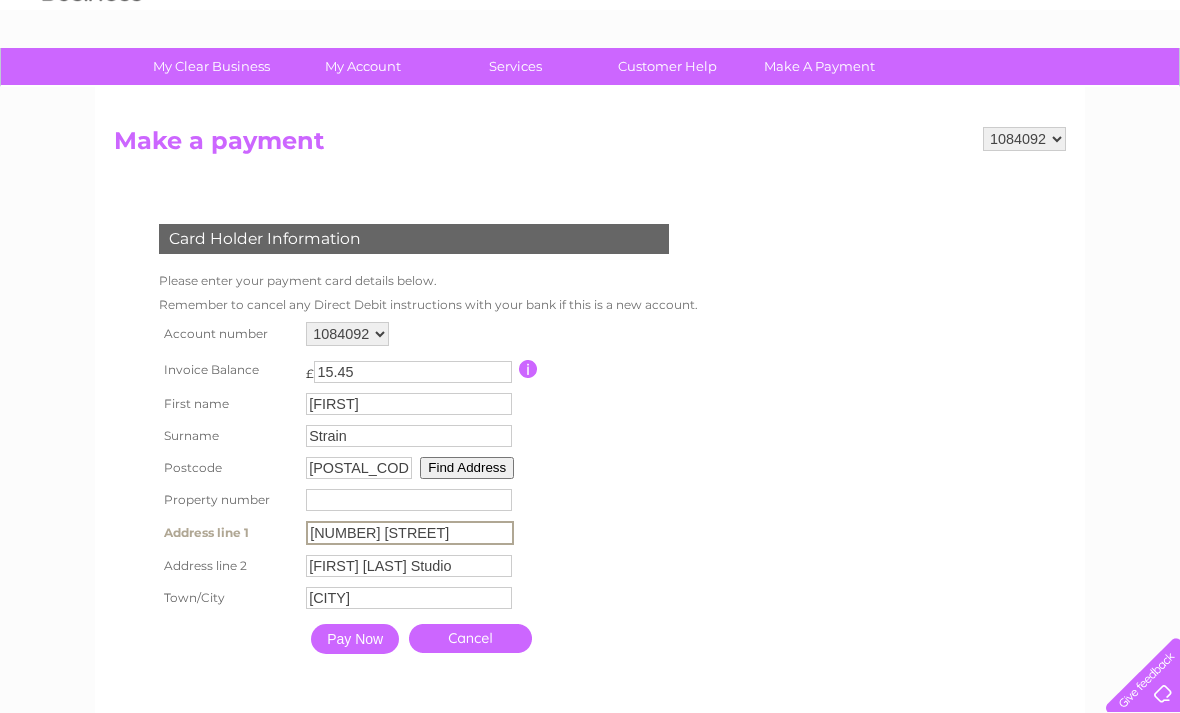 type on "[STREET]" 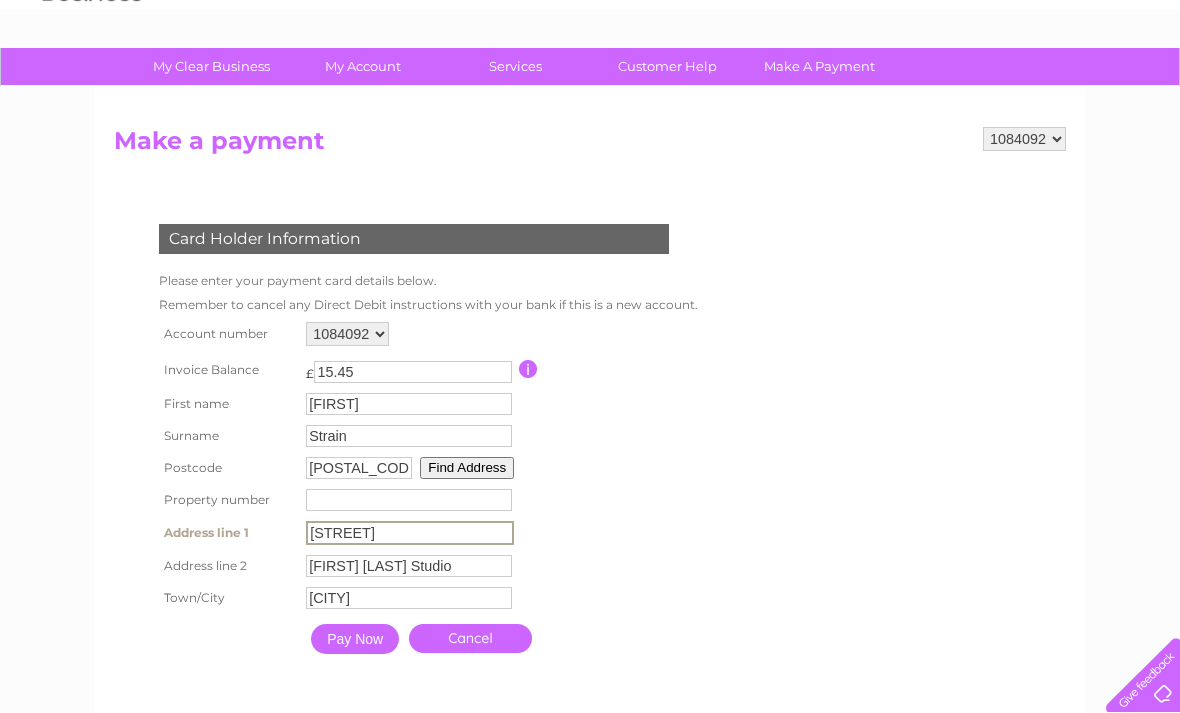 click on "Pay Now" at bounding box center (355, 639) 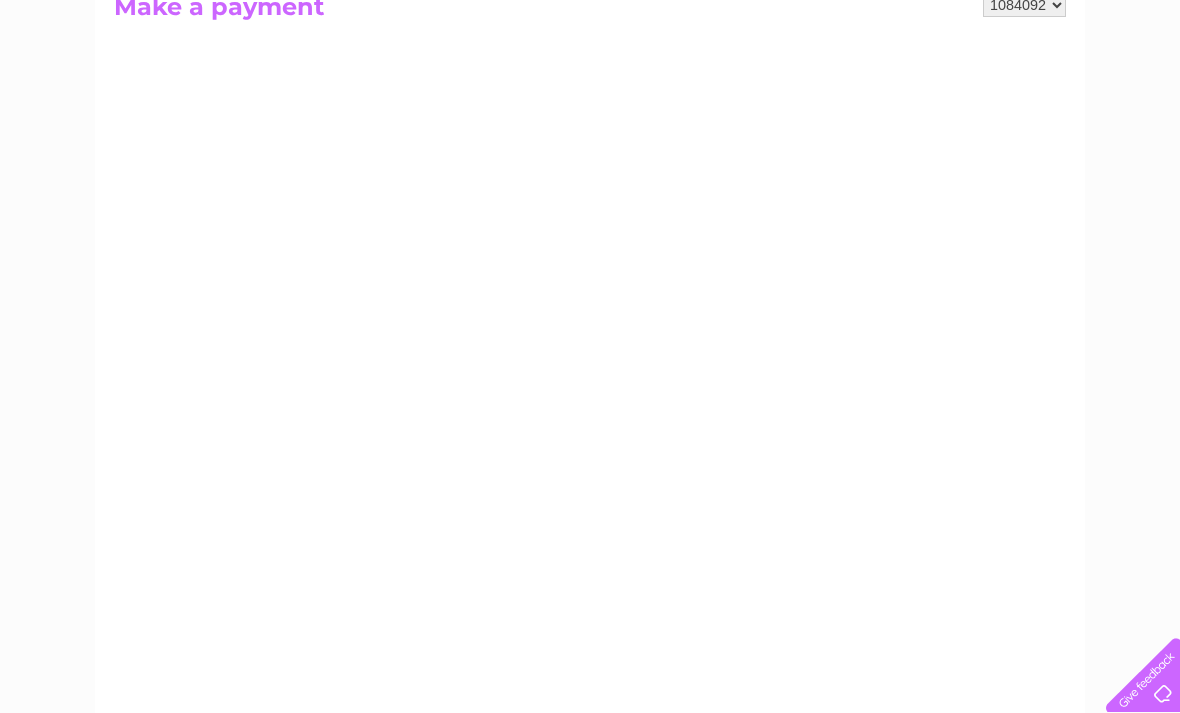 scroll, scrollTop: 235, scrollLeft: 0, axis: vertical 